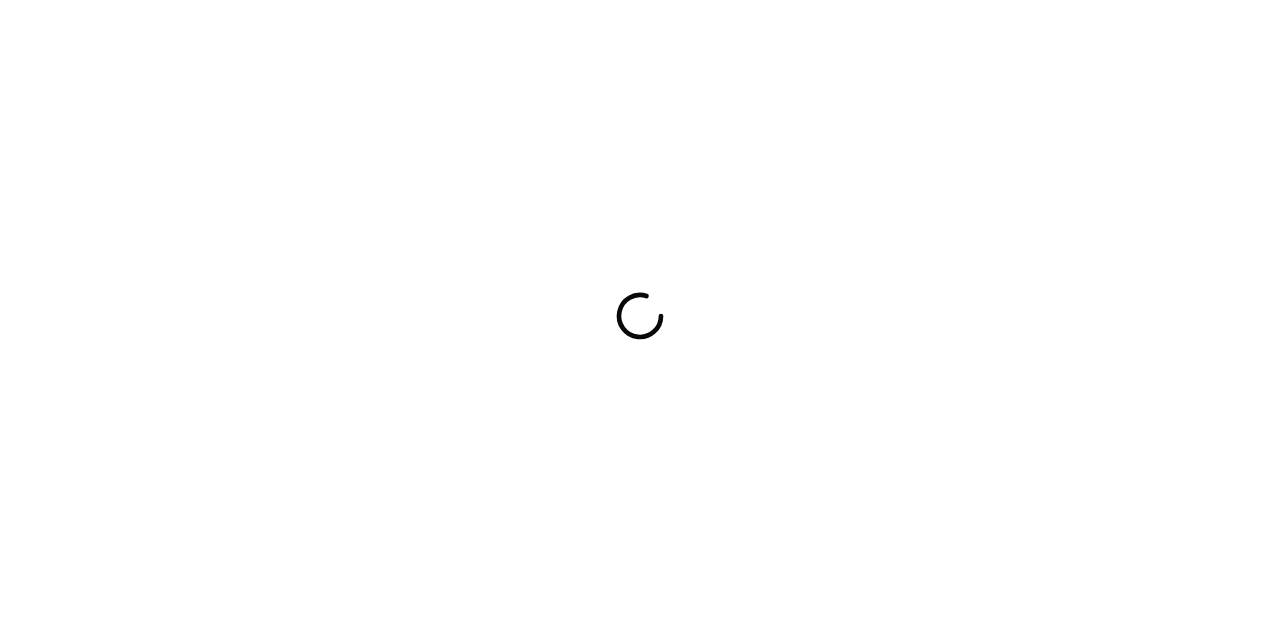 scroll, scrollTop: 0, scrollLeft: 0, axis: both 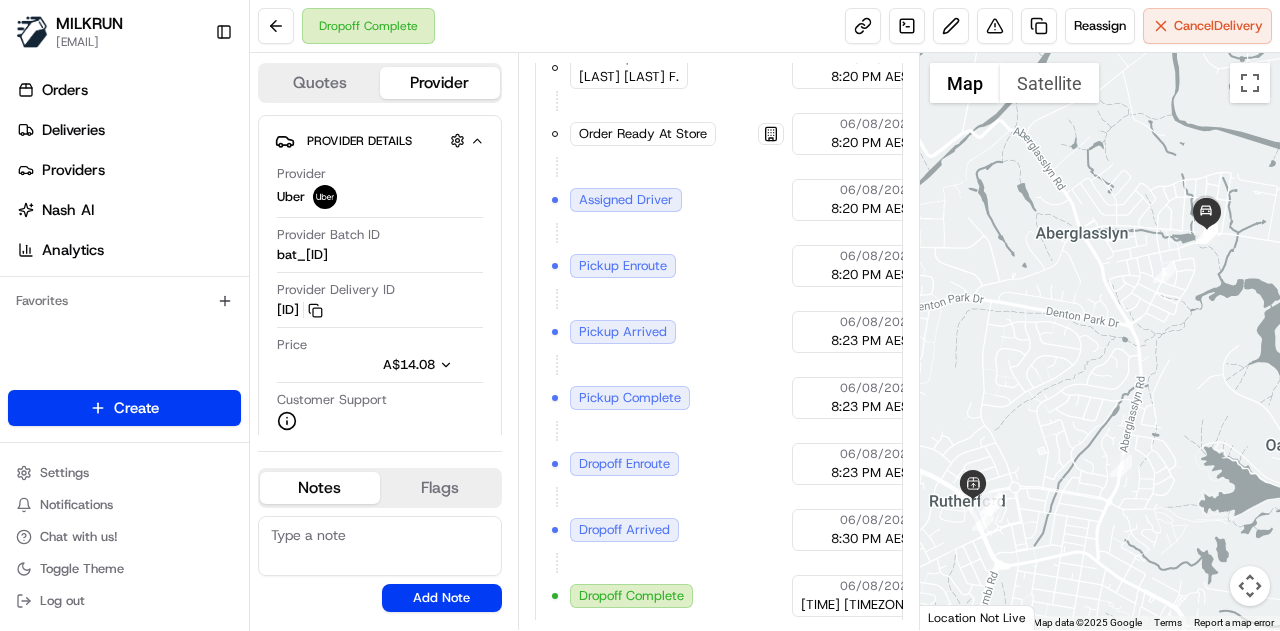 drag, startPoint x: 1207, startPoint y: 287, endPoint x: 1160, endPoint y: 292, distance: 47.26521 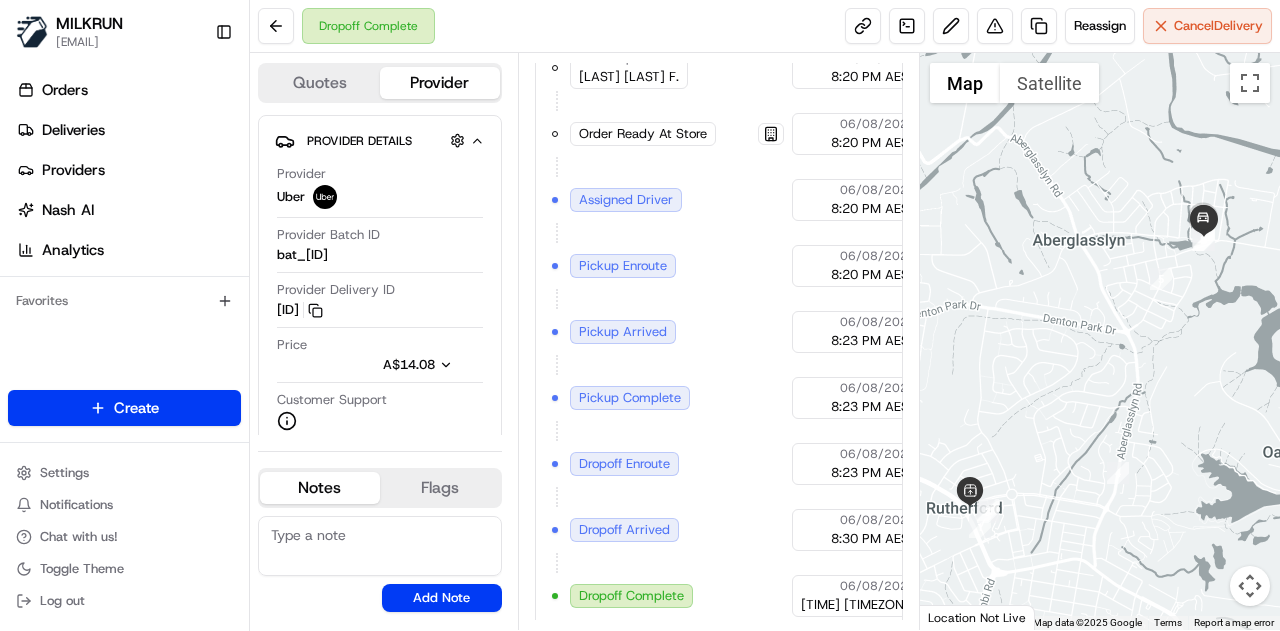 scroll, scrollTop: 767, scrollLeft: 0, axis: vertical 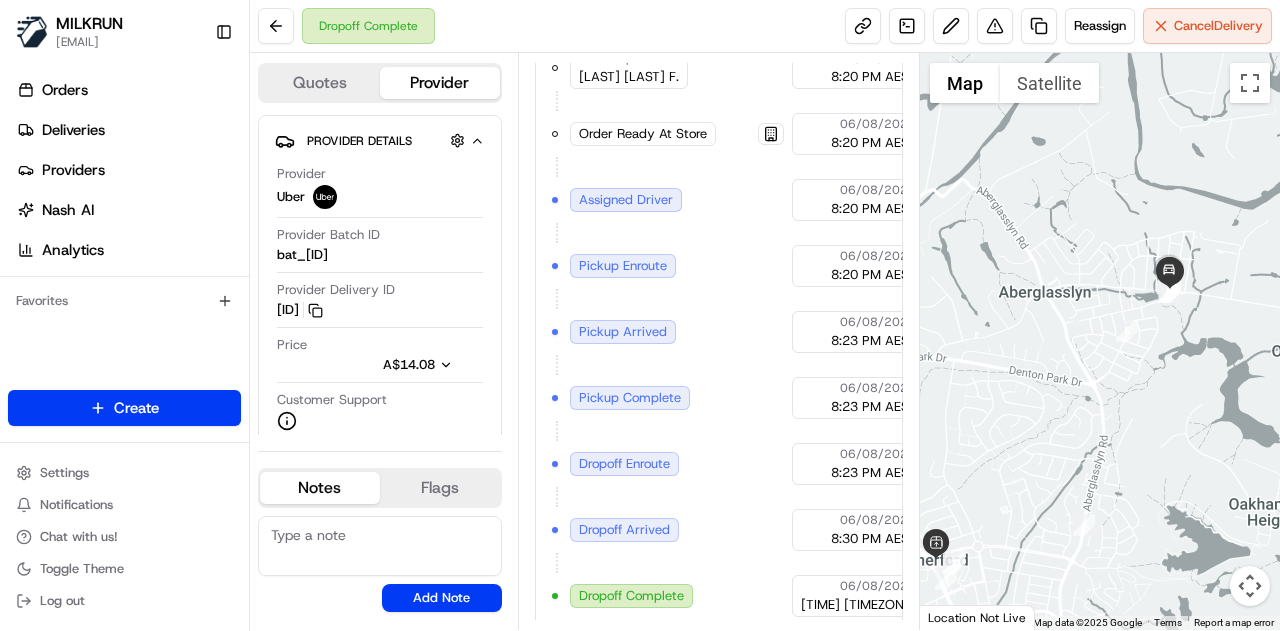 drag, startPoint x: 1162, startPoint y: 241, endPoint x: 1115, endPoint y: 309, distance: 82.661964 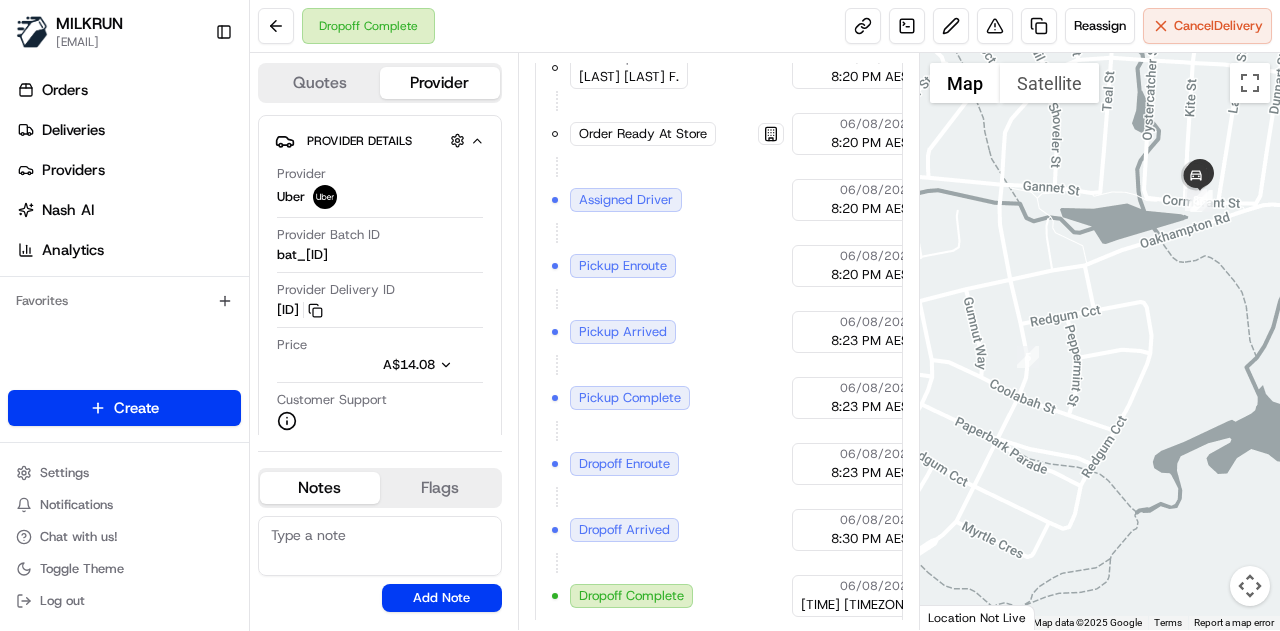 drag, startPoint x: 1144, startPoint y: 268, endPoint x: 1123, endPoint y: 319, distance: 55.154327 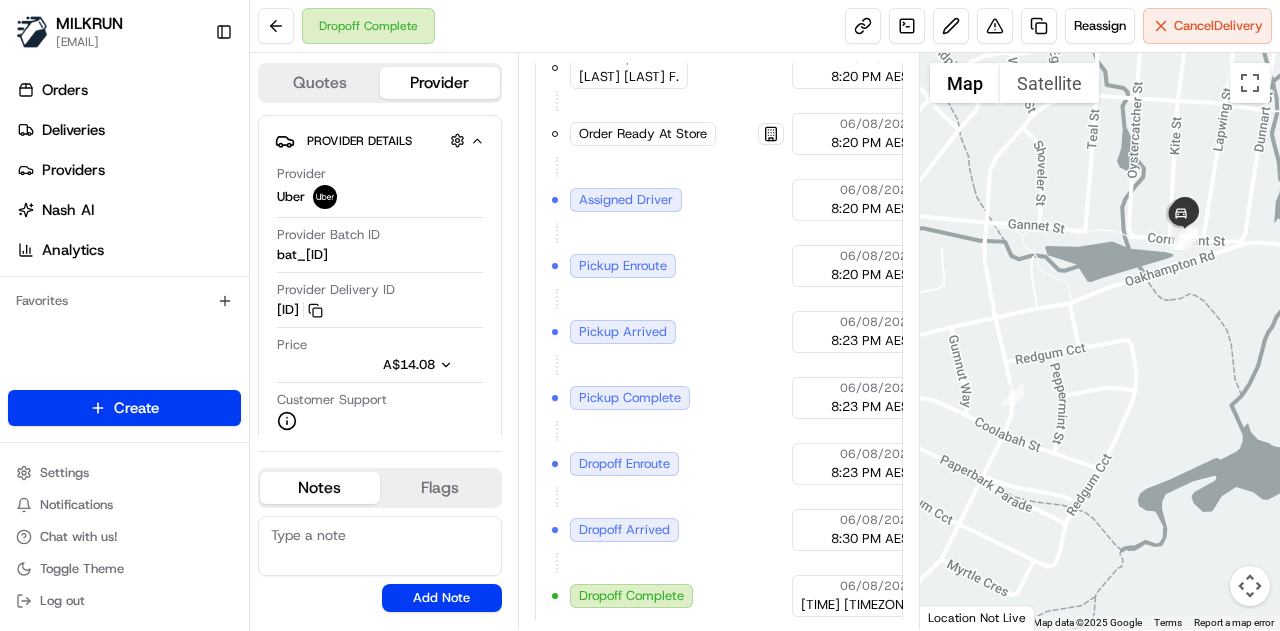 drag, startPoint x: 1148, startPoint y: 286, endPoint x: 1100, endPoint y: 339, distance: 71.50524 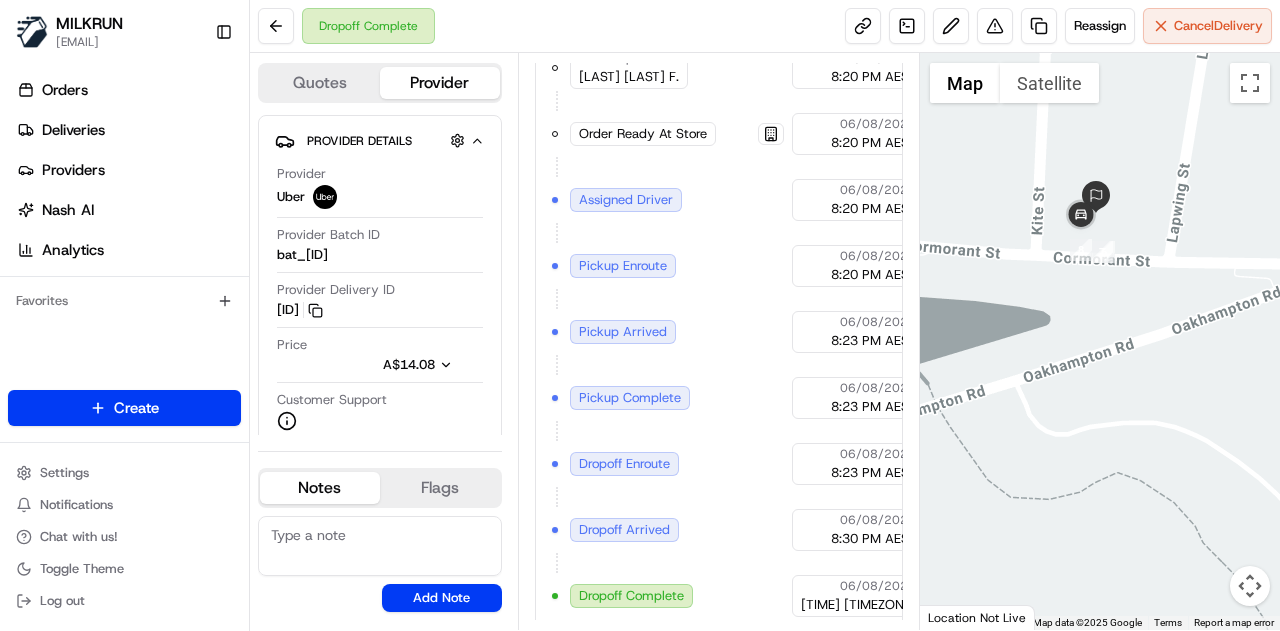drag, startPoint x: 1068, startPoint y: 261, endPoint x: 1130, endPoint y: 417, distance: 167.869 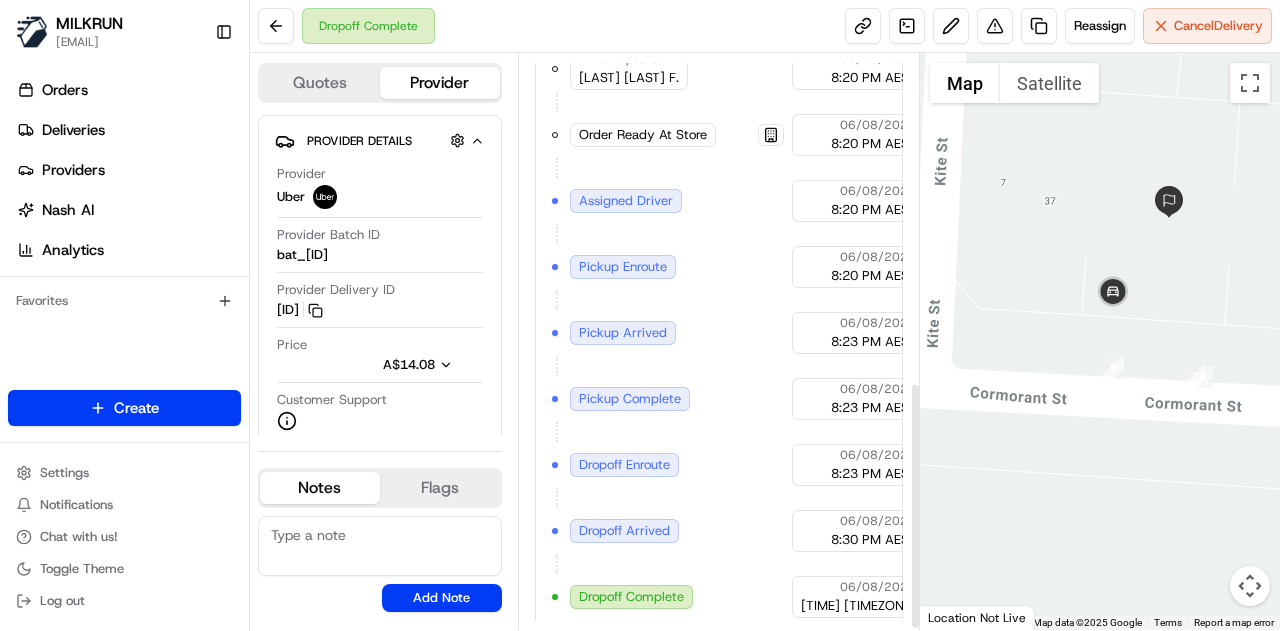 scroll, scrollTop: 767, scrollLeft: 0, axis: vertical 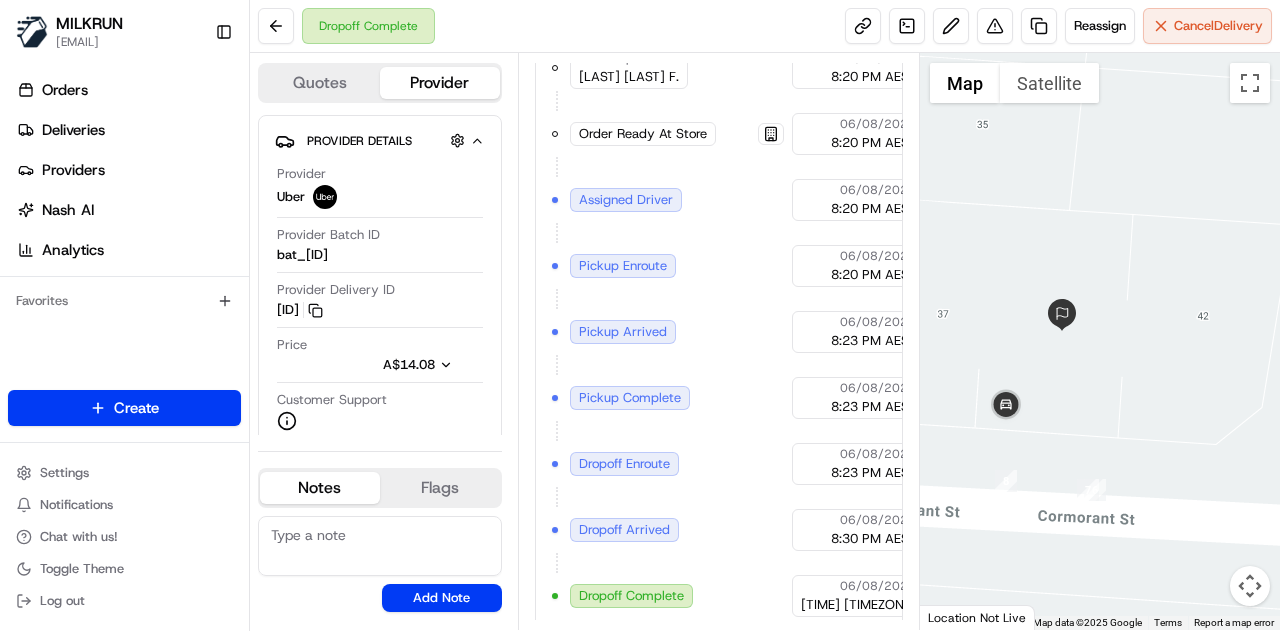 drag, startPoint x: 1166, startPoint y: 249, endPoint x: 1048, endPoint y: 377, distance: 174.09193 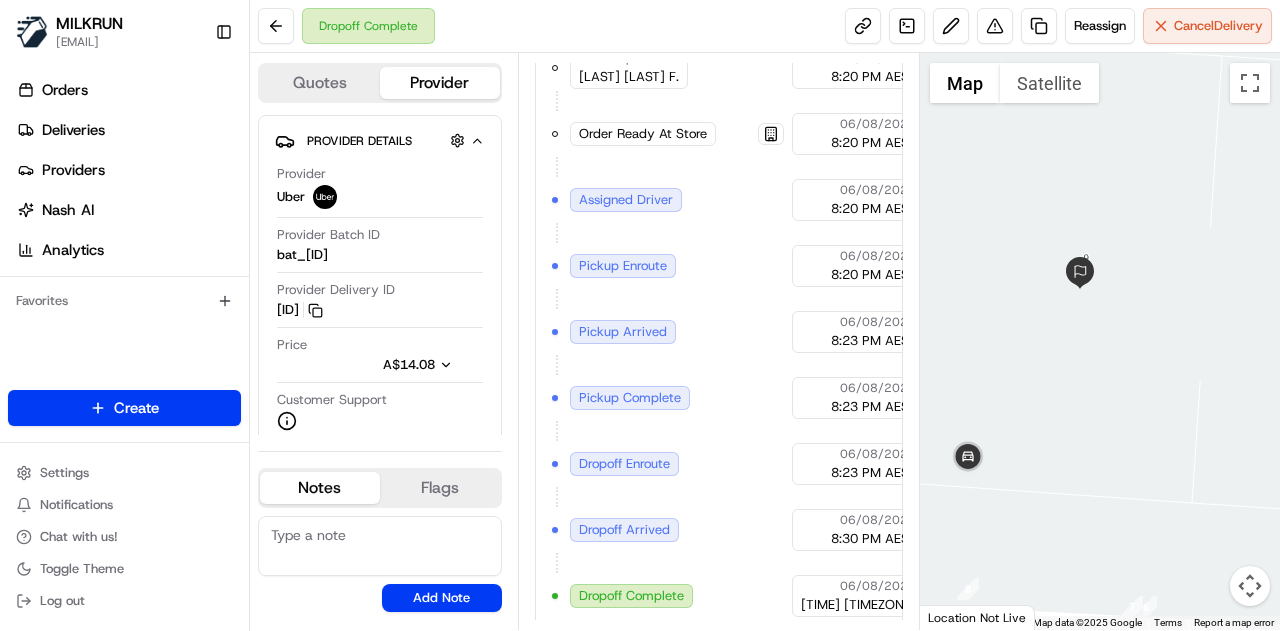 drag, startPoint x: 1010, startPoint y: 401, endPoint x: 1043, endPoint y: 401, distance: 33 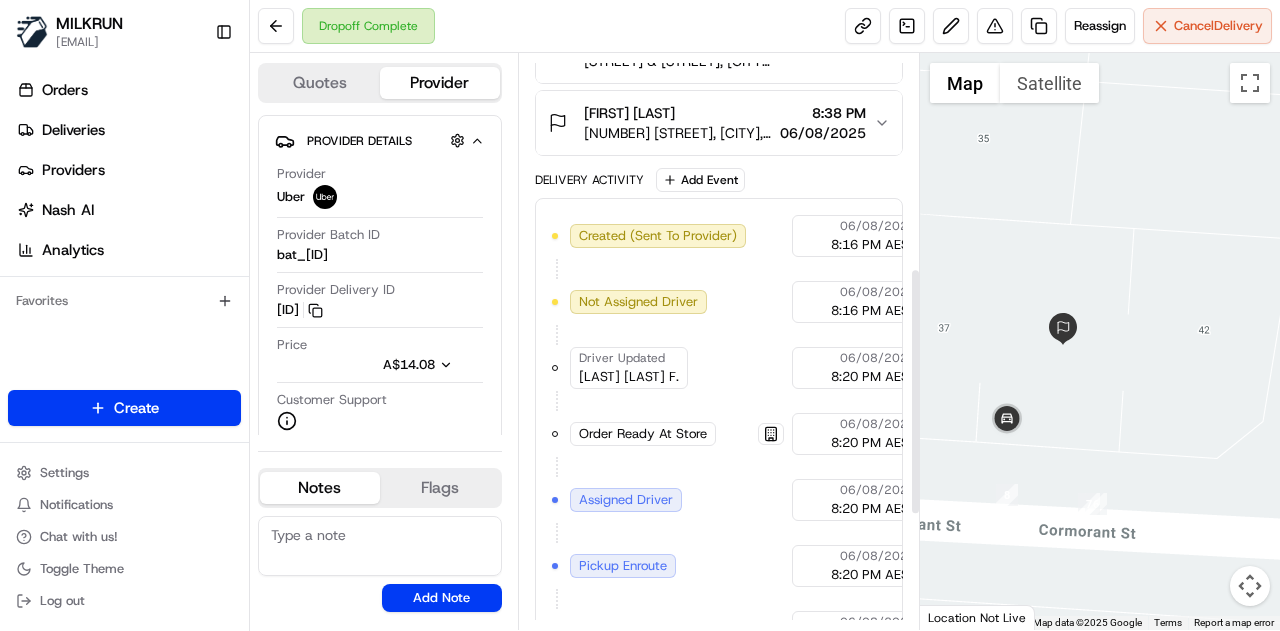 scroll, scrollTop: 767, scrollLeft: 0, axis: vertical 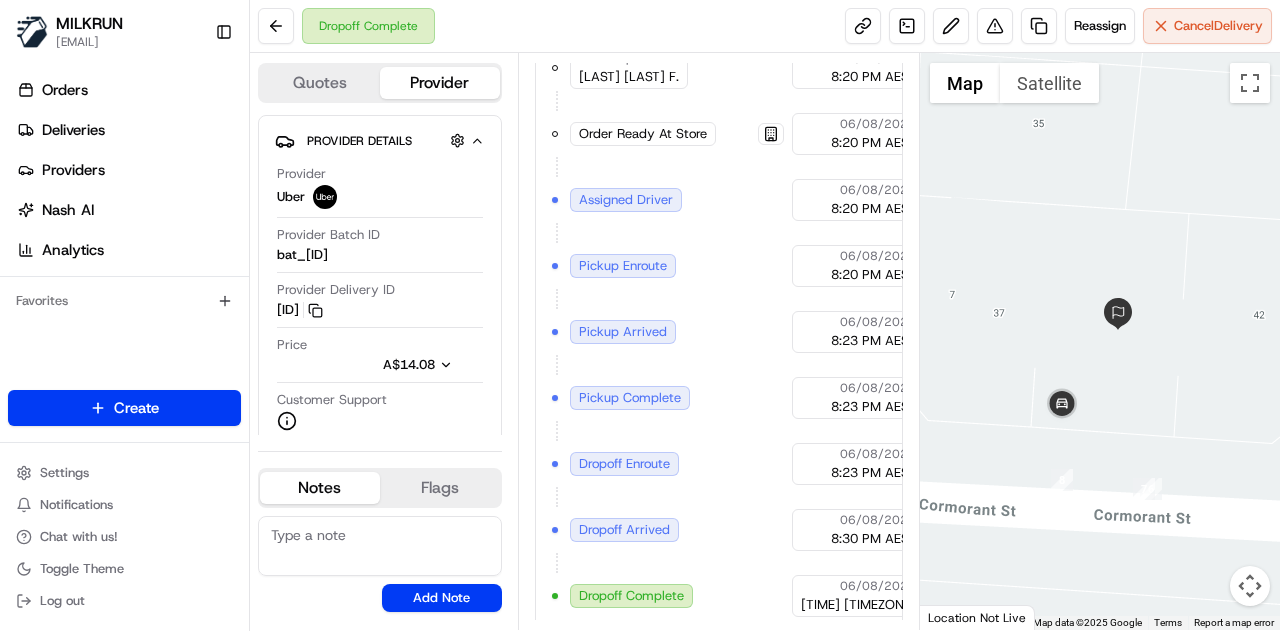 drag, startPoint x: 1029, startPoint y: 349, endPoint x: 1120, endPoint y: 321, distance: 95.2103 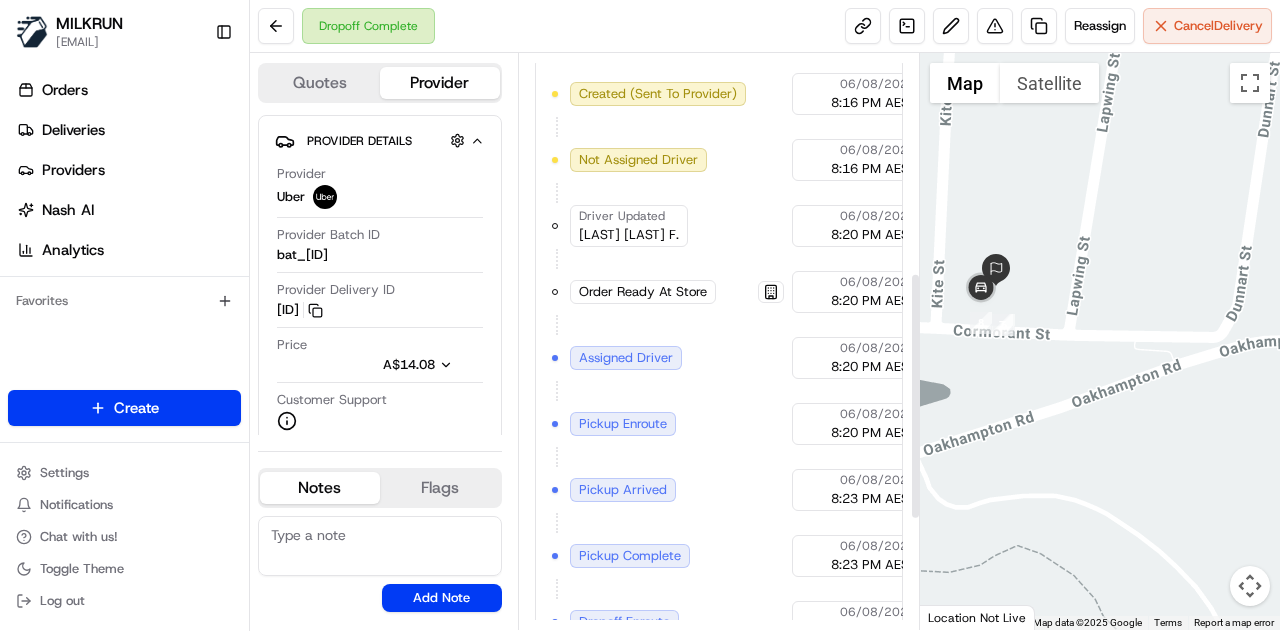 scroll, scrollTop: 767, scrollLeft: 0, axis: vertical 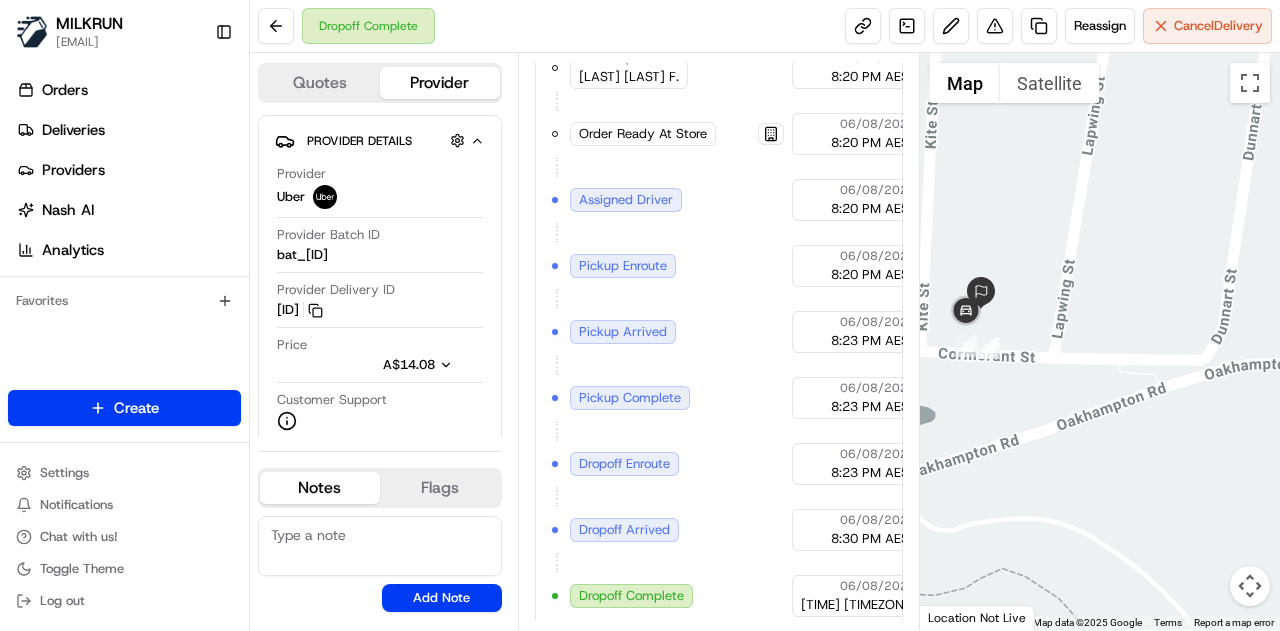 drag, startPoint x: 1022, startPoint y: 221, endPoint x: 1004, endPoint y: 253, distance: 36.71512 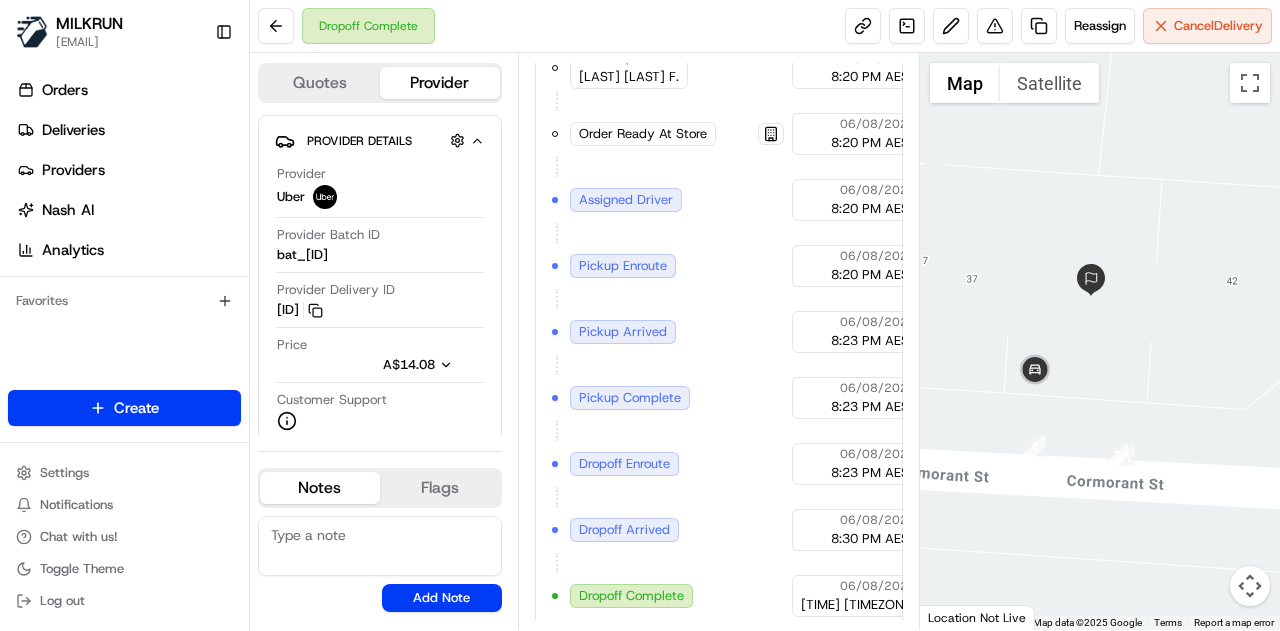 drag, startPoint x: 969, startPoint y: 287, endPoint x: 1067, endPoint y: 208, distance: 125.87692 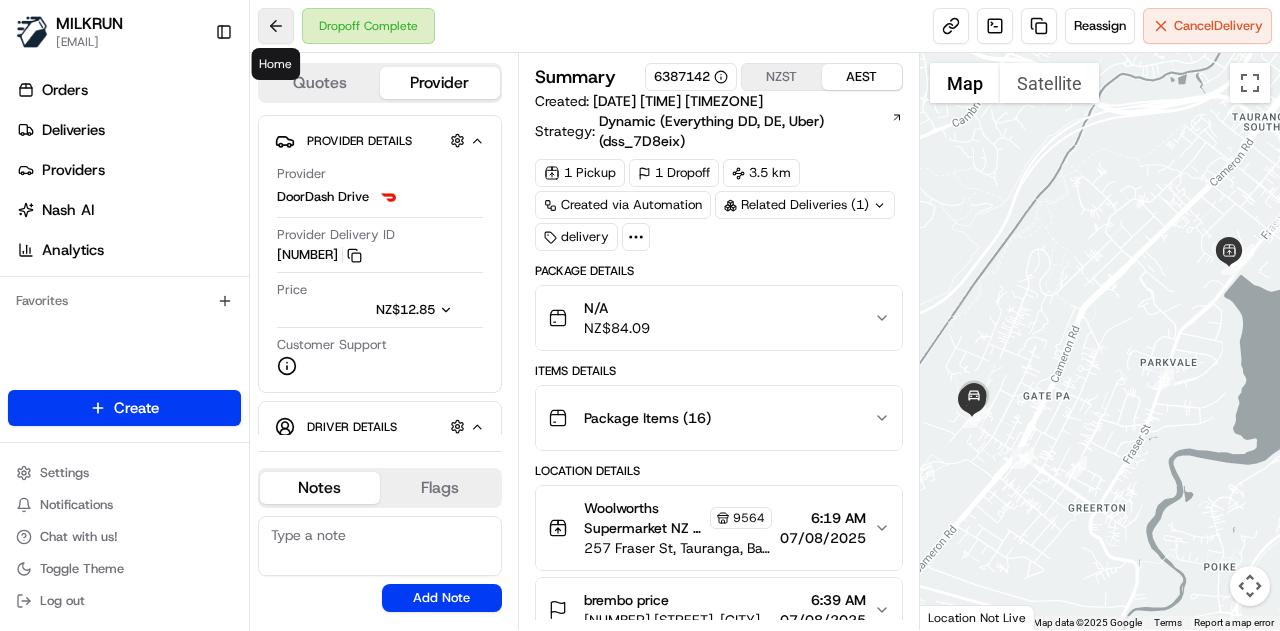 scroll, scrollTop: 0, scrollLeft: 0, axis: both 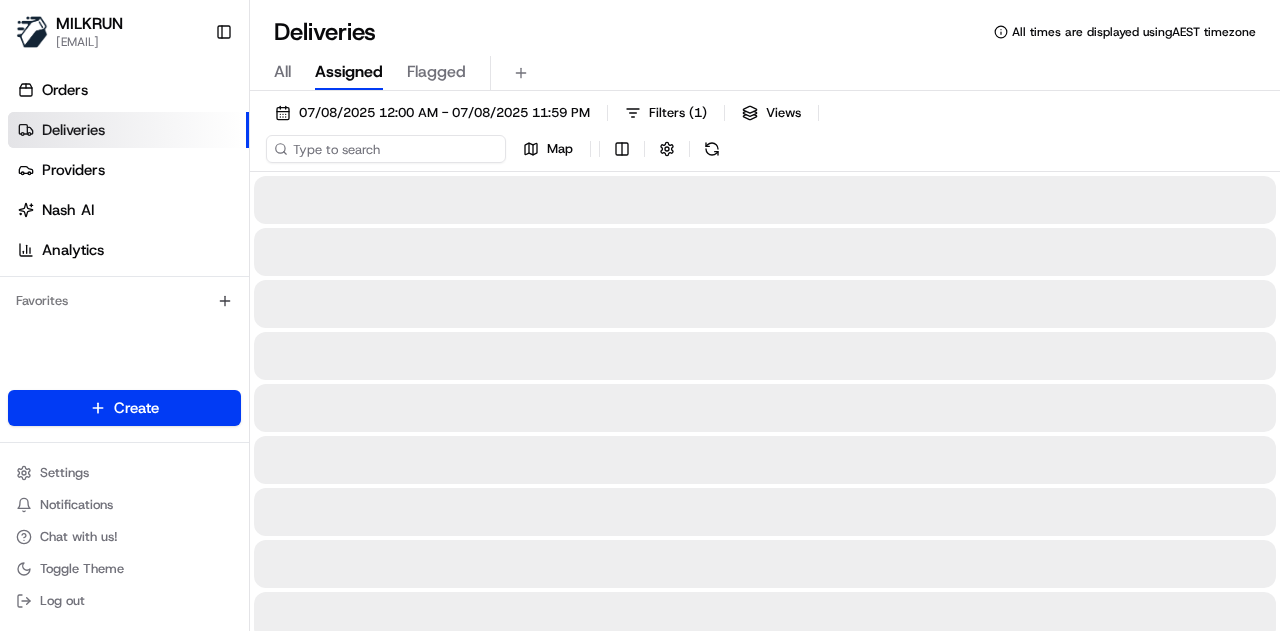 click at bounding box center [386, 149] 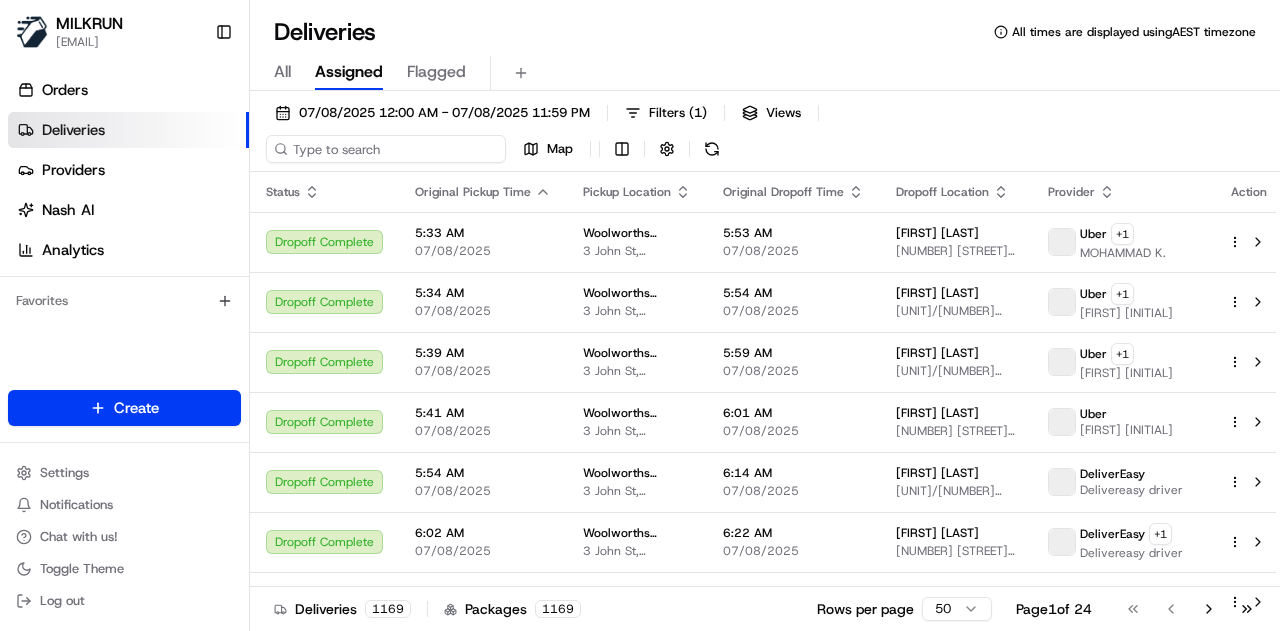 paste on "c66464ee-ce4d-4f1e-baa1-d9b45e86476d" 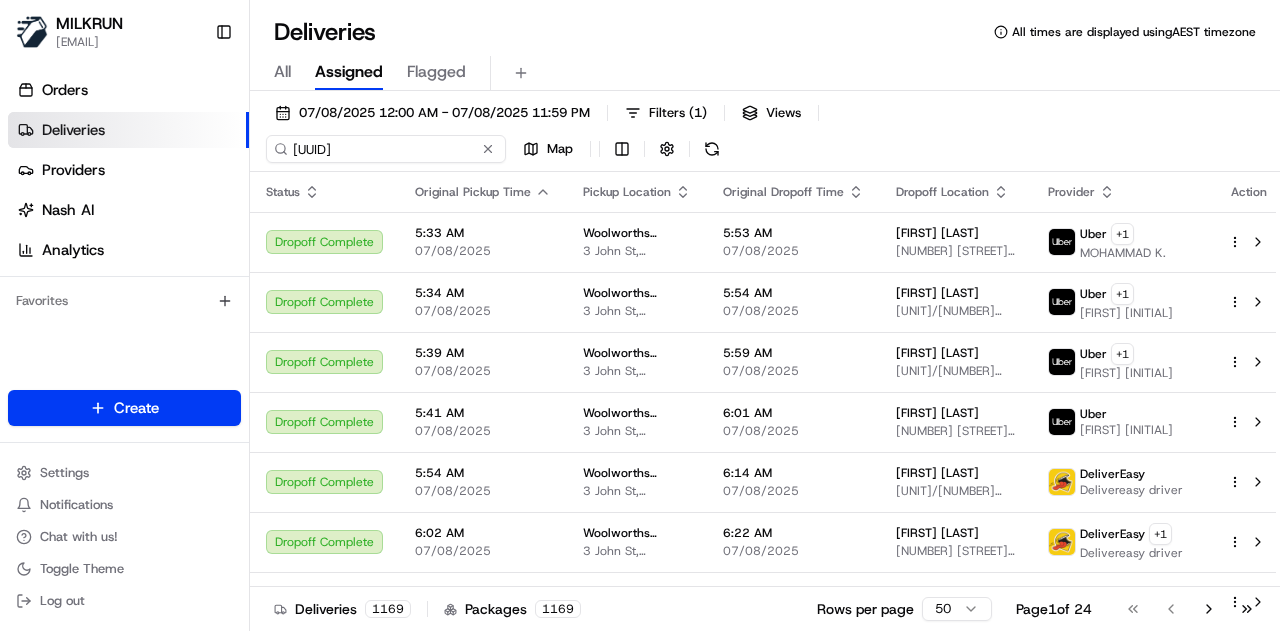 scroll, scrollTop: 0, scrollLeft: 90, axis: horizontal 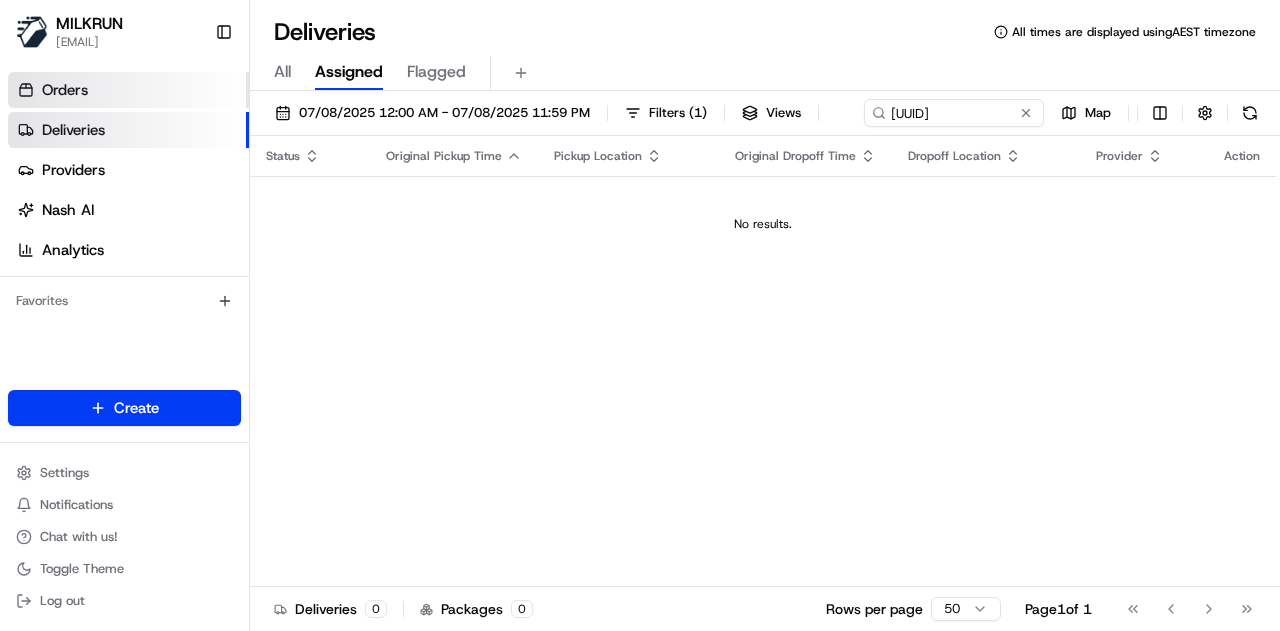 click on "Orders" at bounding box center (65, 90) 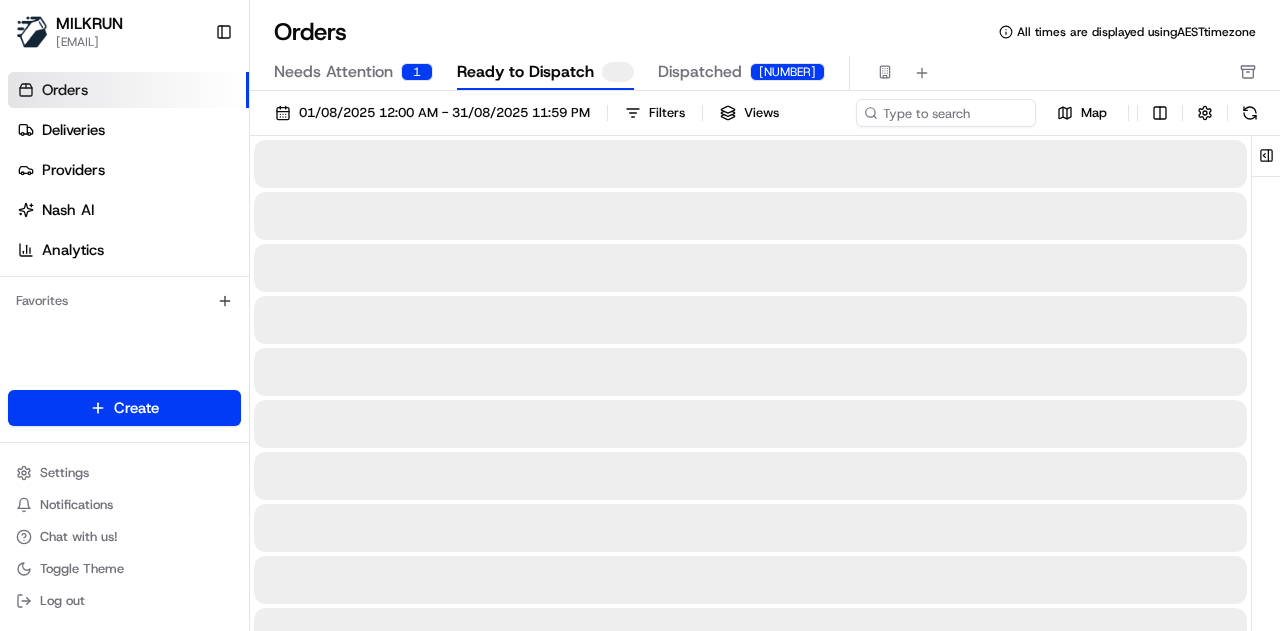 click on "Needs Attention" at bounding box center (333, 72) 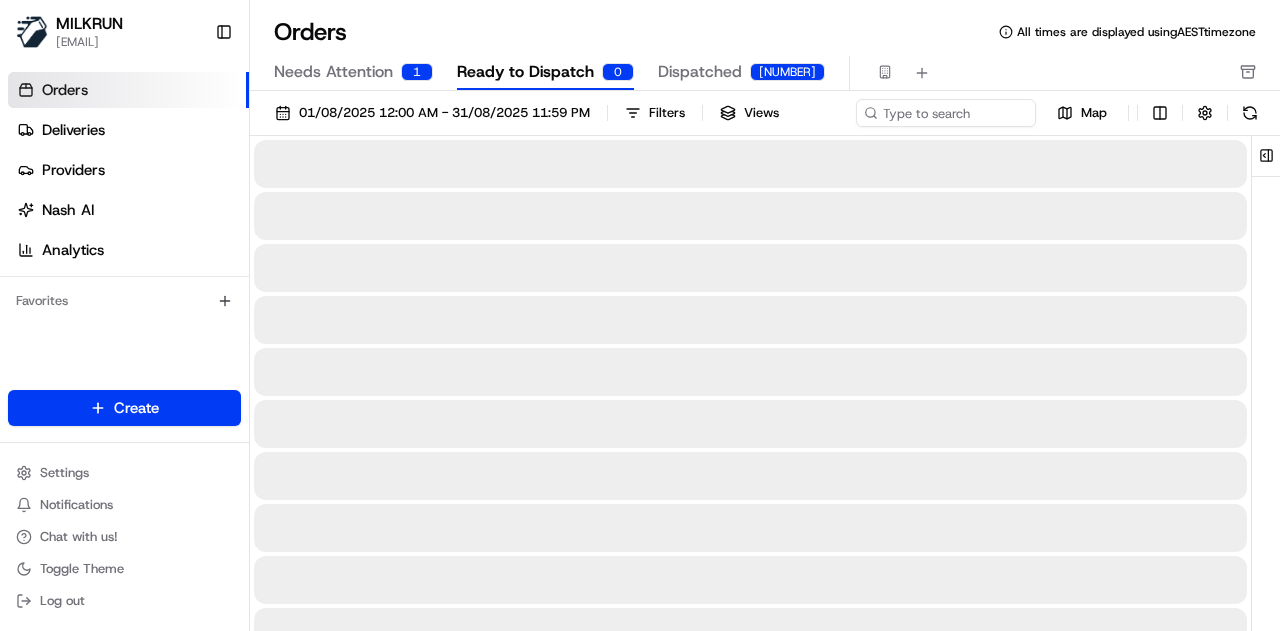 click on "Ready to Dispatch" at bounding box center (525, 72) 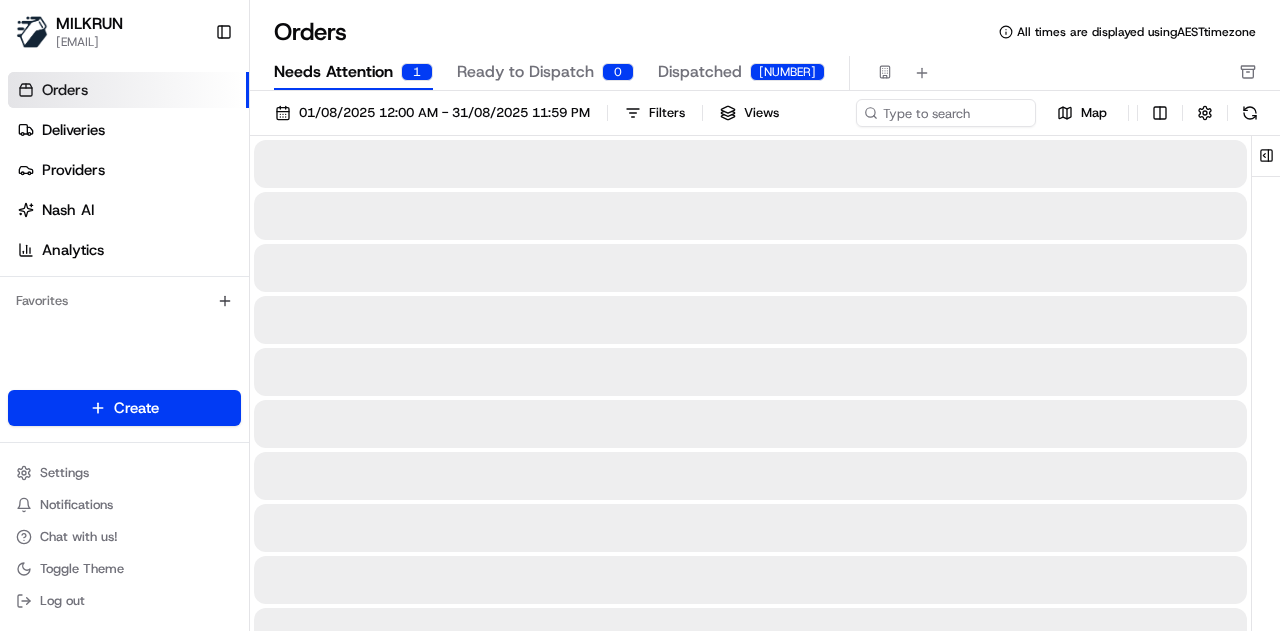 click on "Needs Attention" at bounding box center [333, 72] 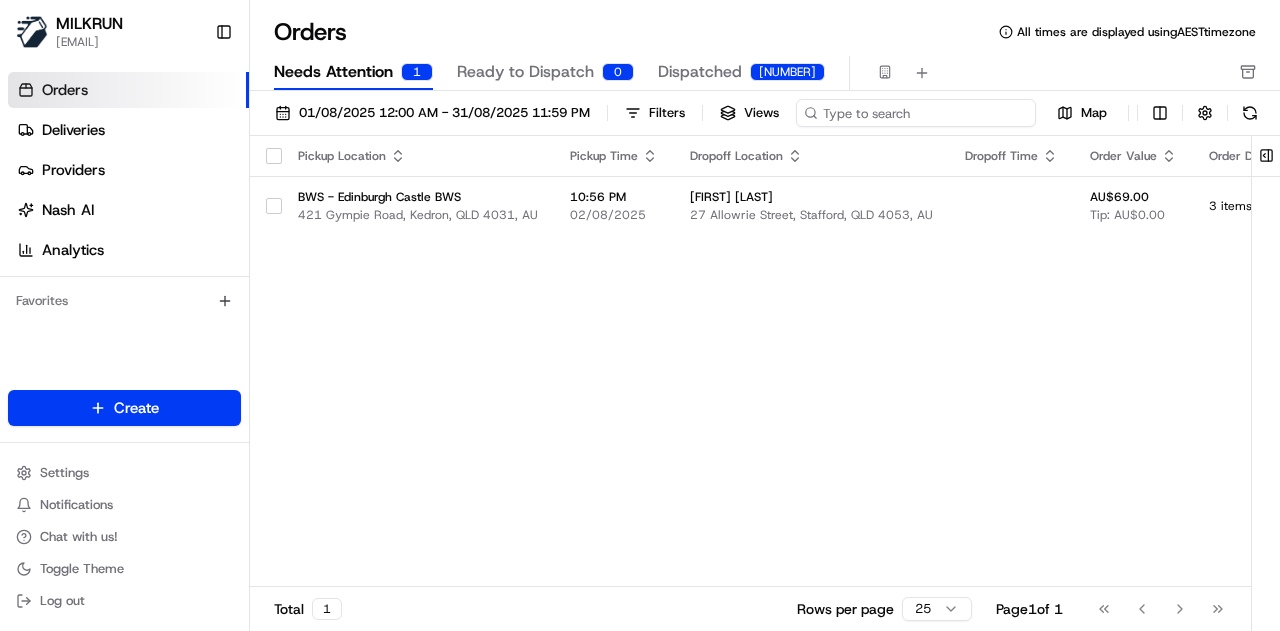 click at bounding box center (916, 113) 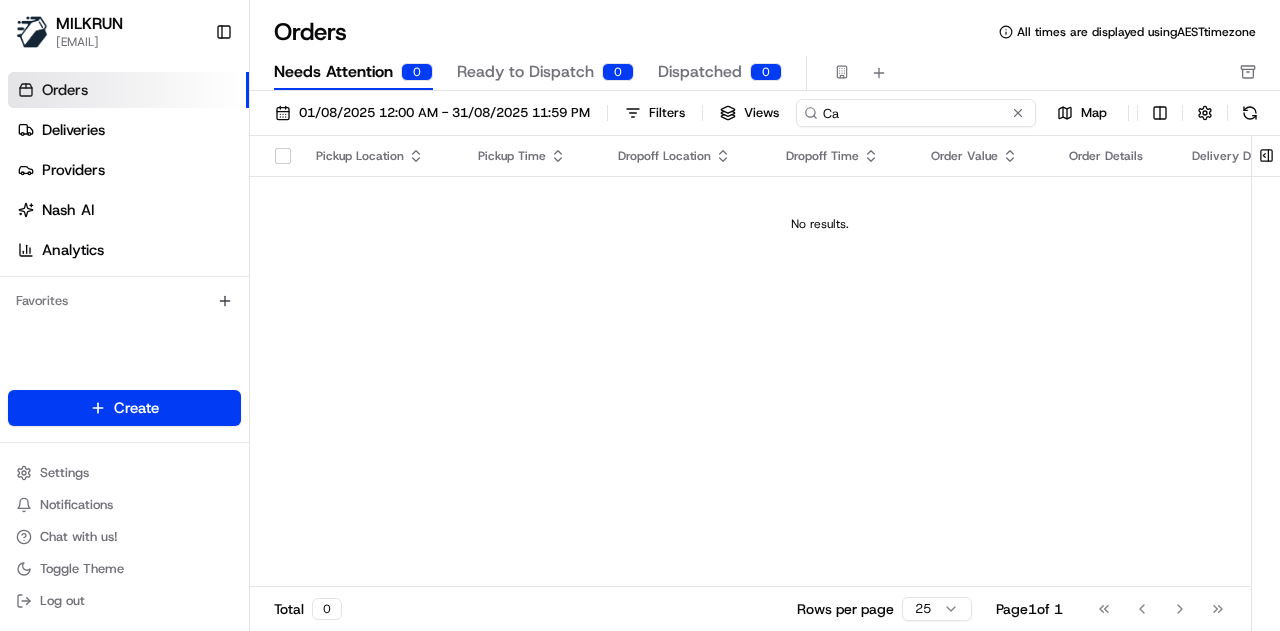 type on "C" 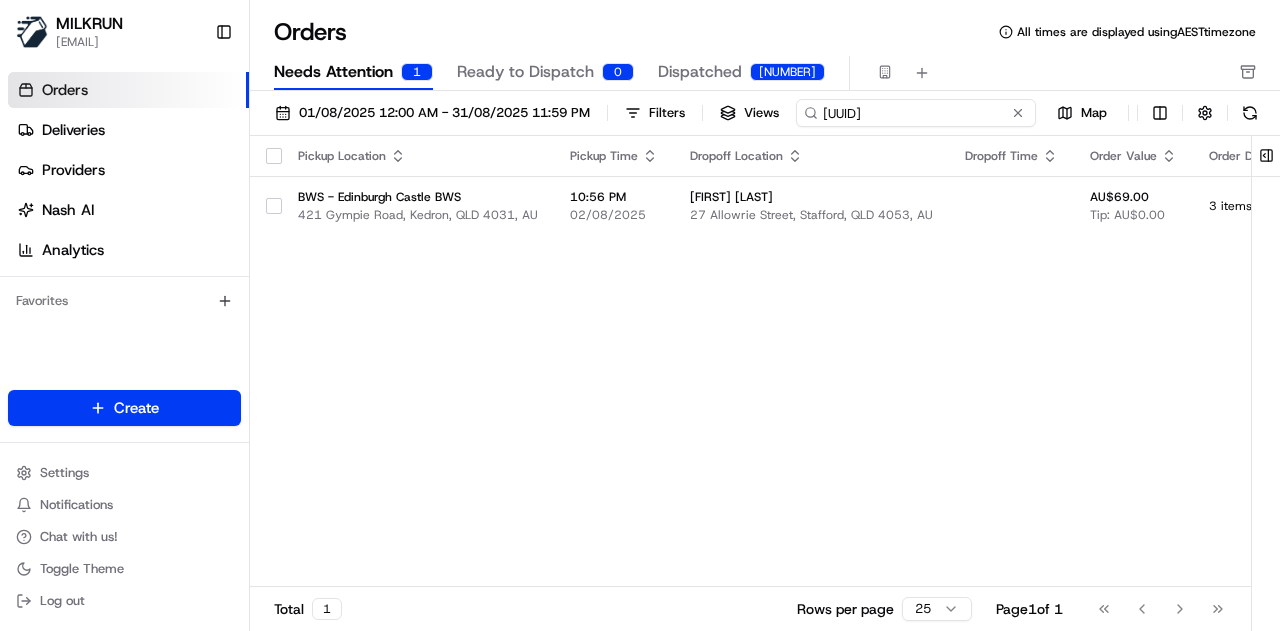 scroll, scrollTop: 0, scrollLeft: 90, axis: horizontal 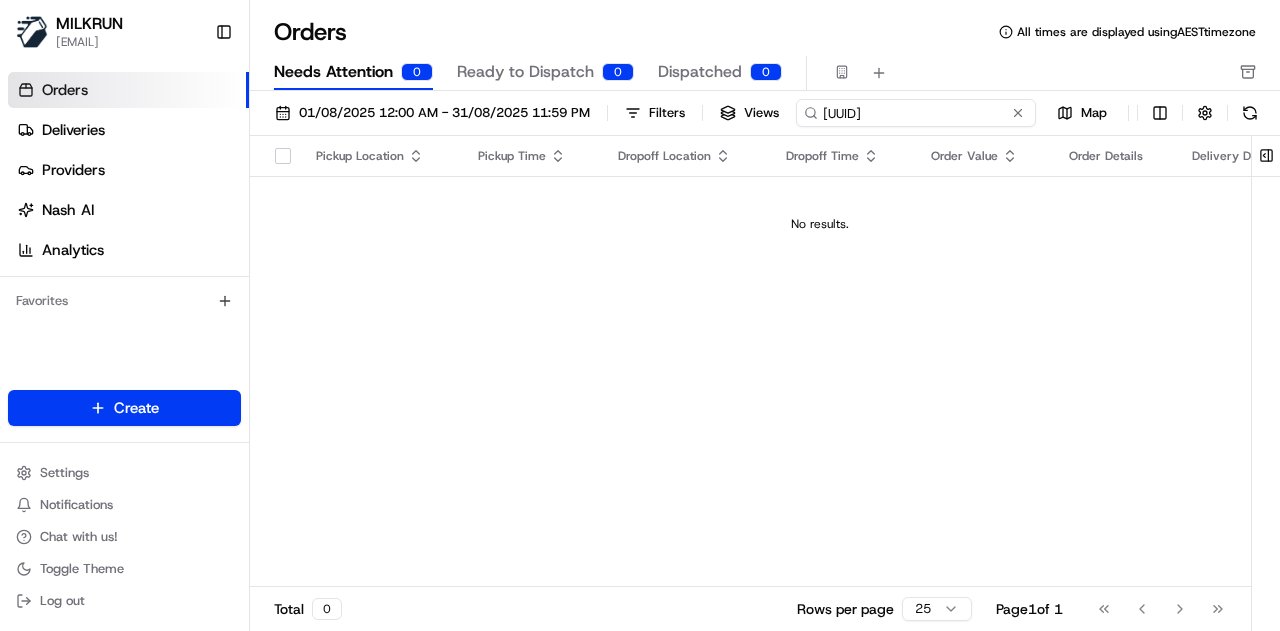 type on "c" 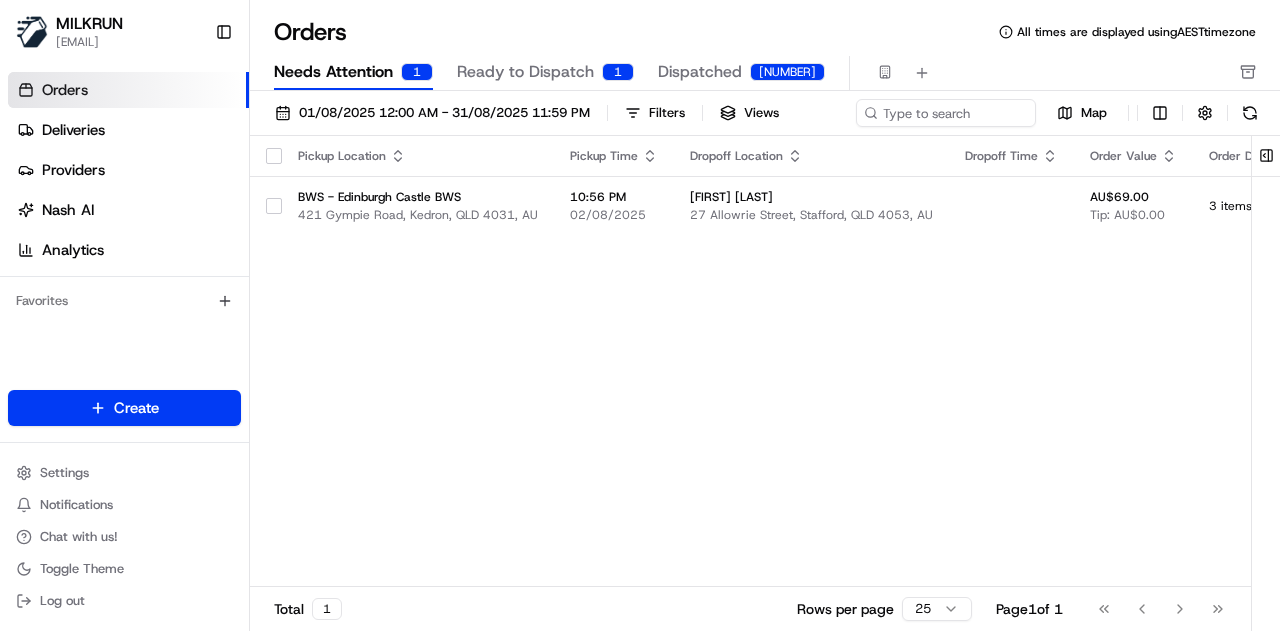 click on "Ready to Dispatch" at bounding box center [525, 72] 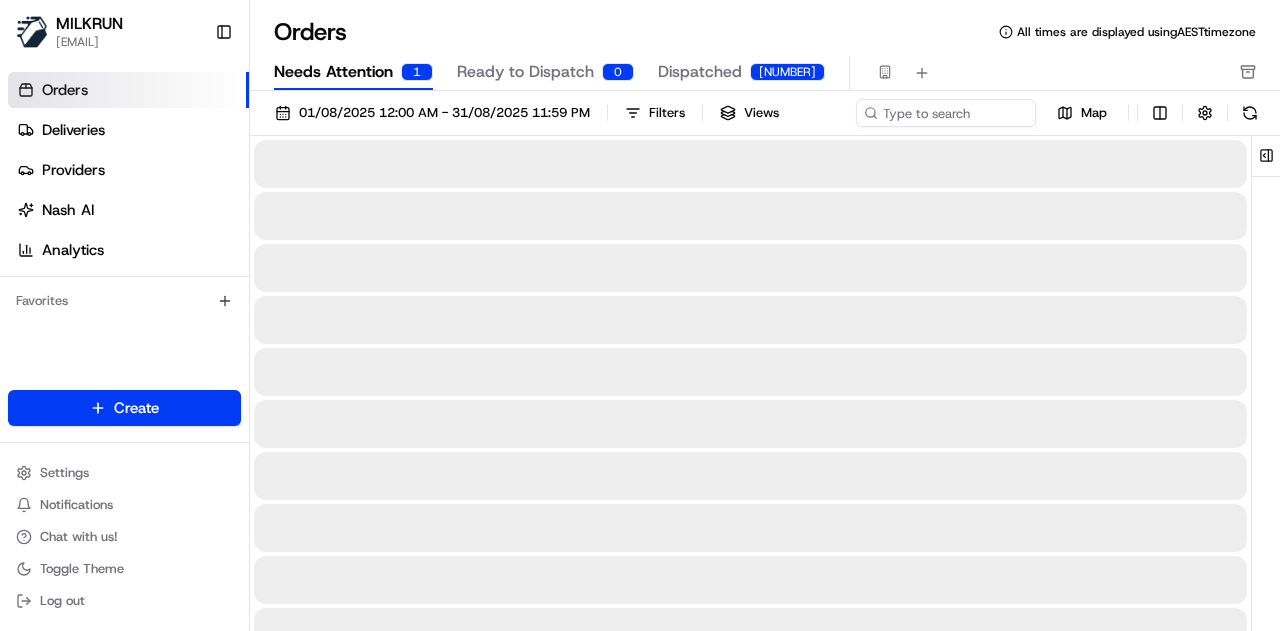 click on "Needs Attention 1" at bounding box center (353, 73) 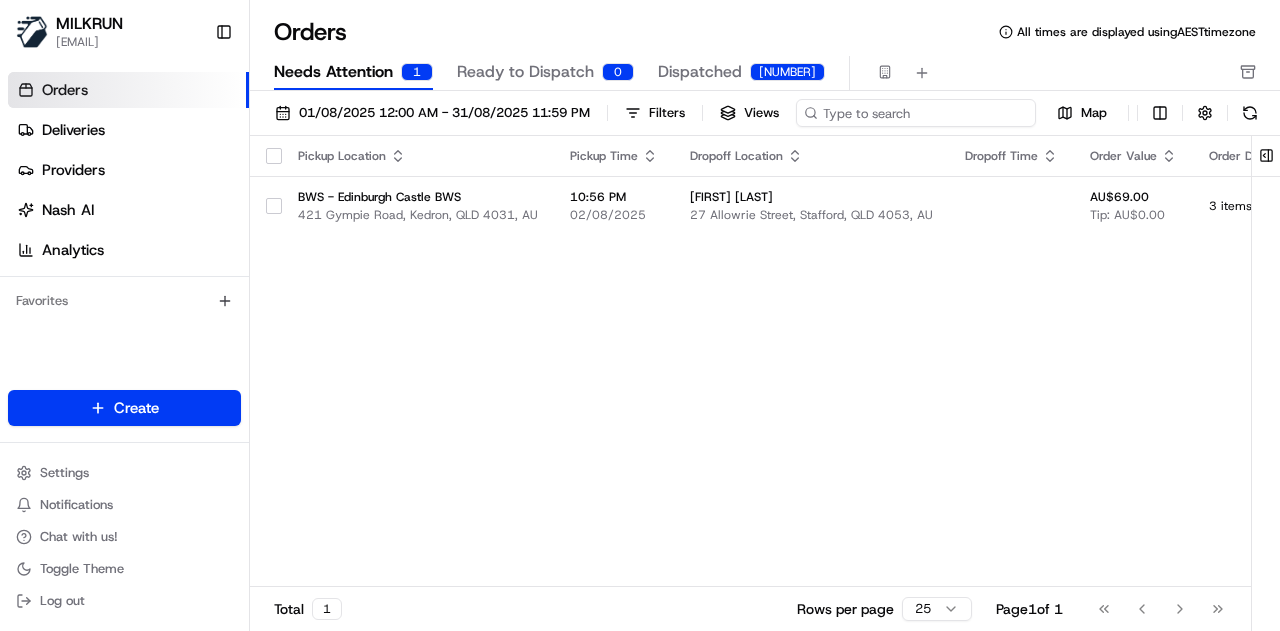 click at bounding box center (916, 113) 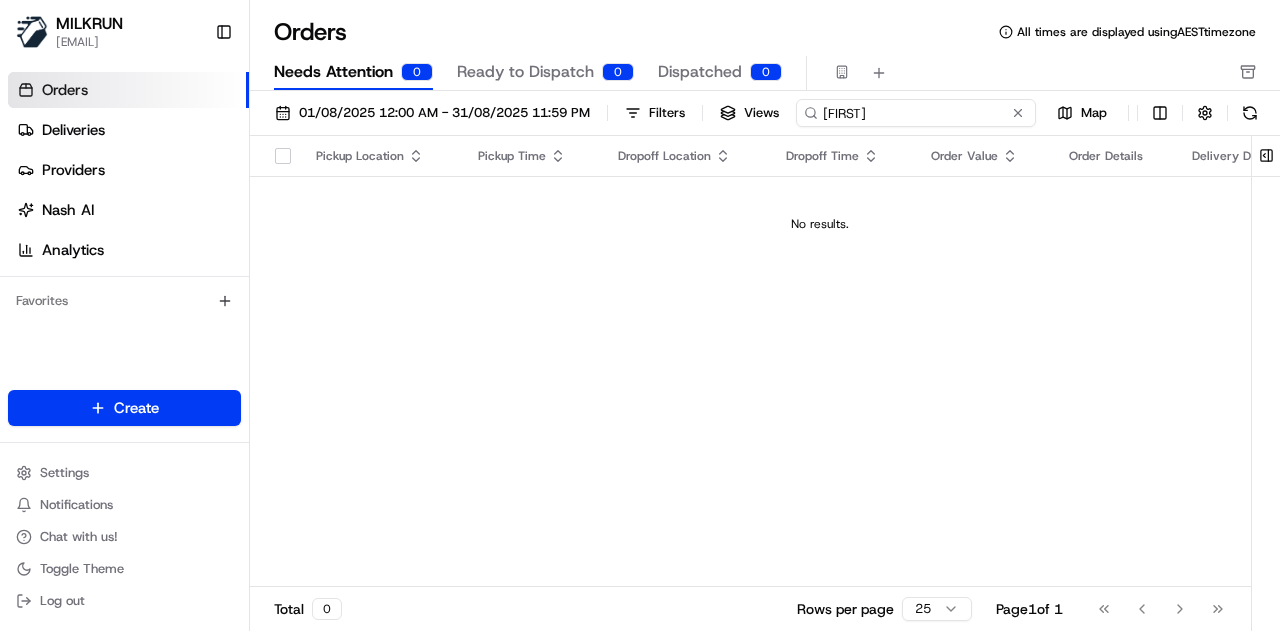 type on "Cassin" 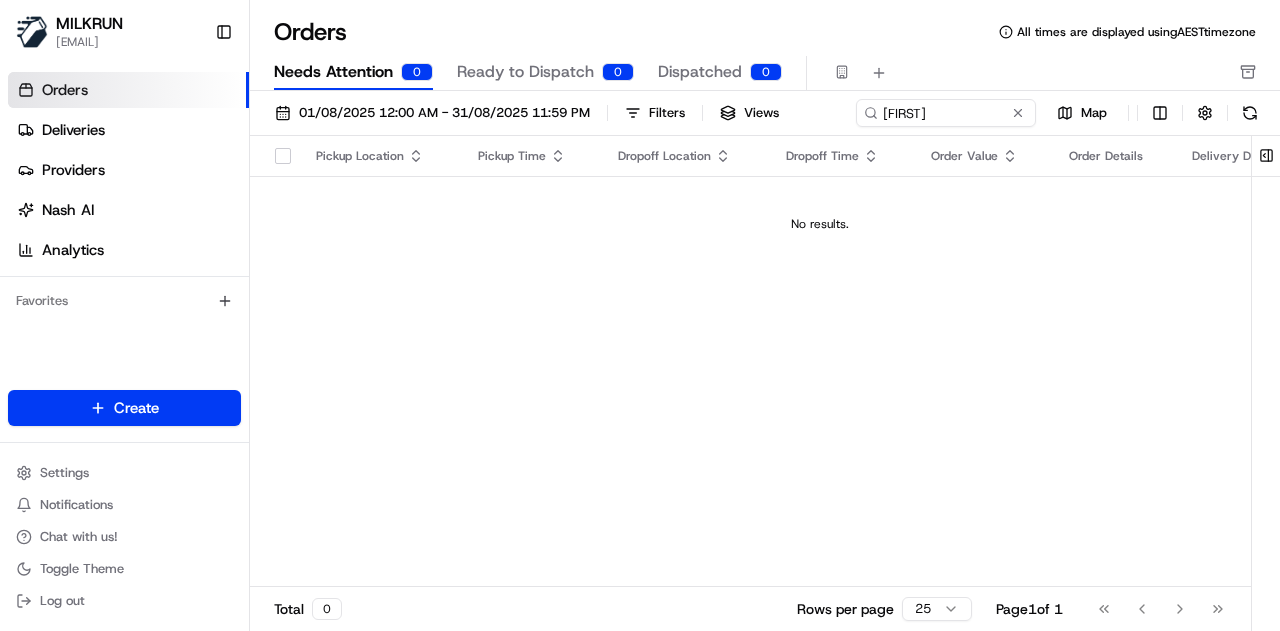 click on "01/08/2025 12:00 AM - 31/08/2025 11:59 PM Filters Views Cassin Map" at bounding box center [765, 117] 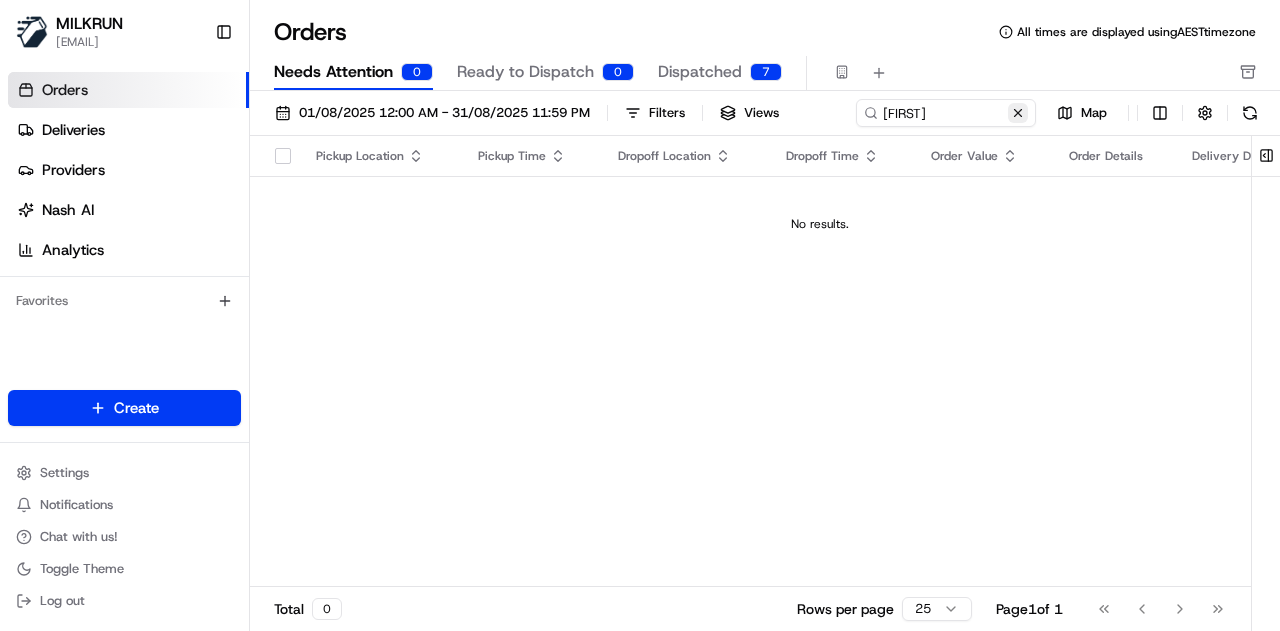 click at bounding box center (1018, 113) 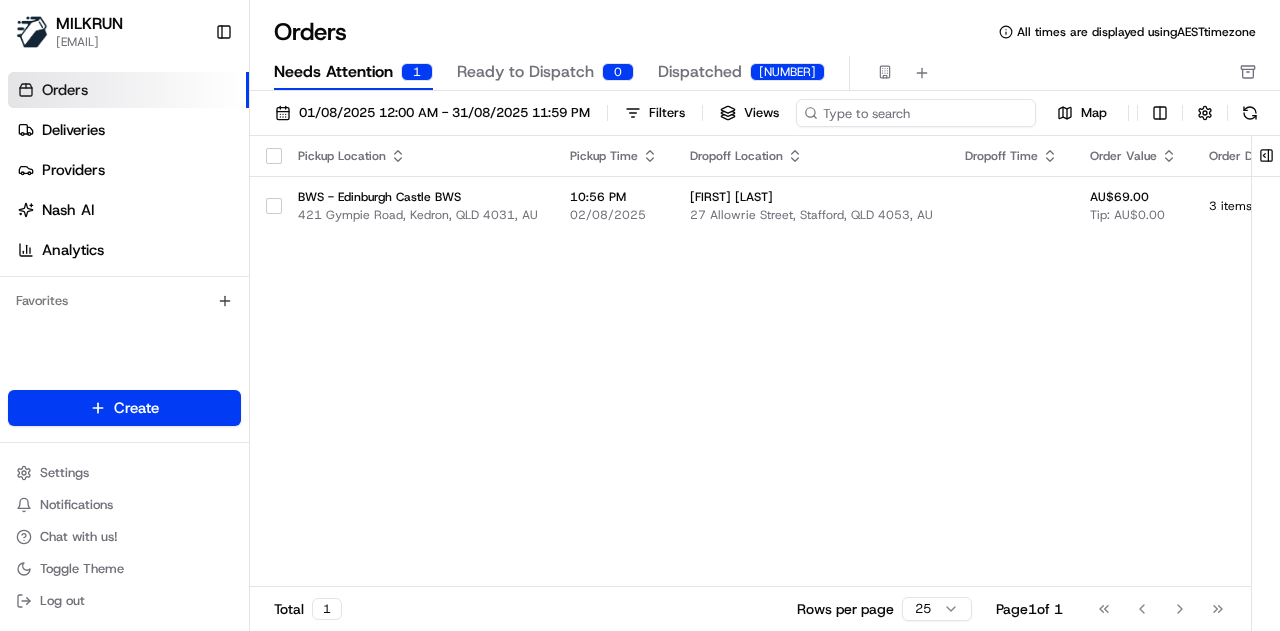 click at bounding box center [916, 113] 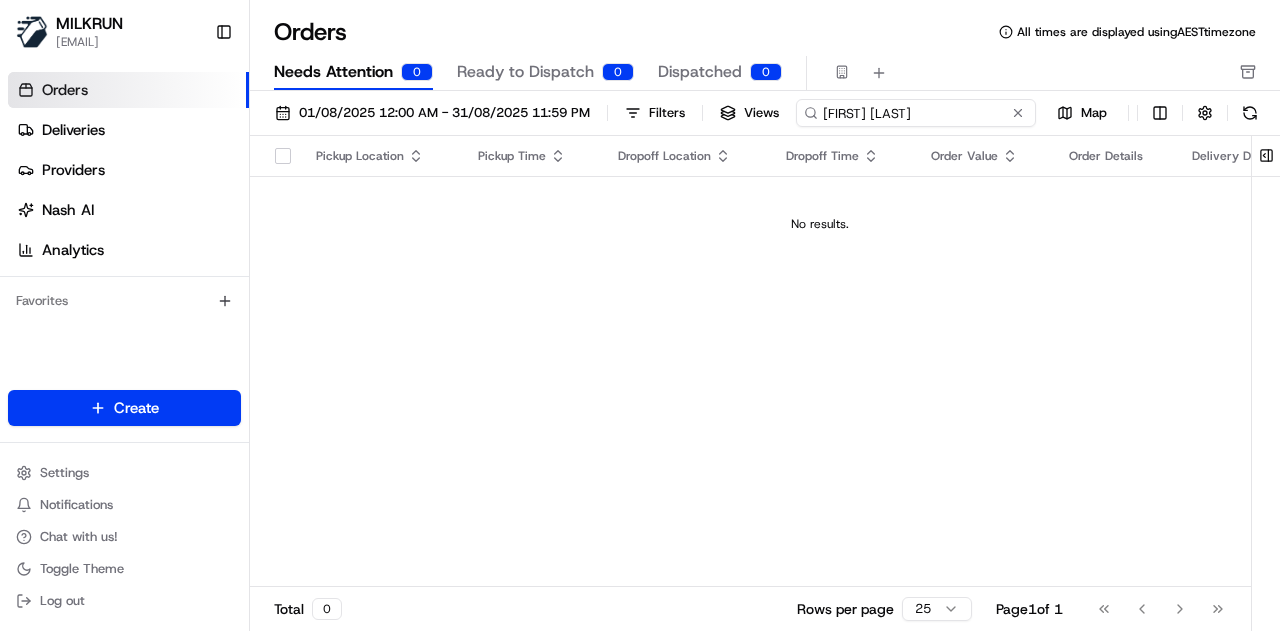 click on "Cassandra  Winstone" at bounding box center (916, 113) 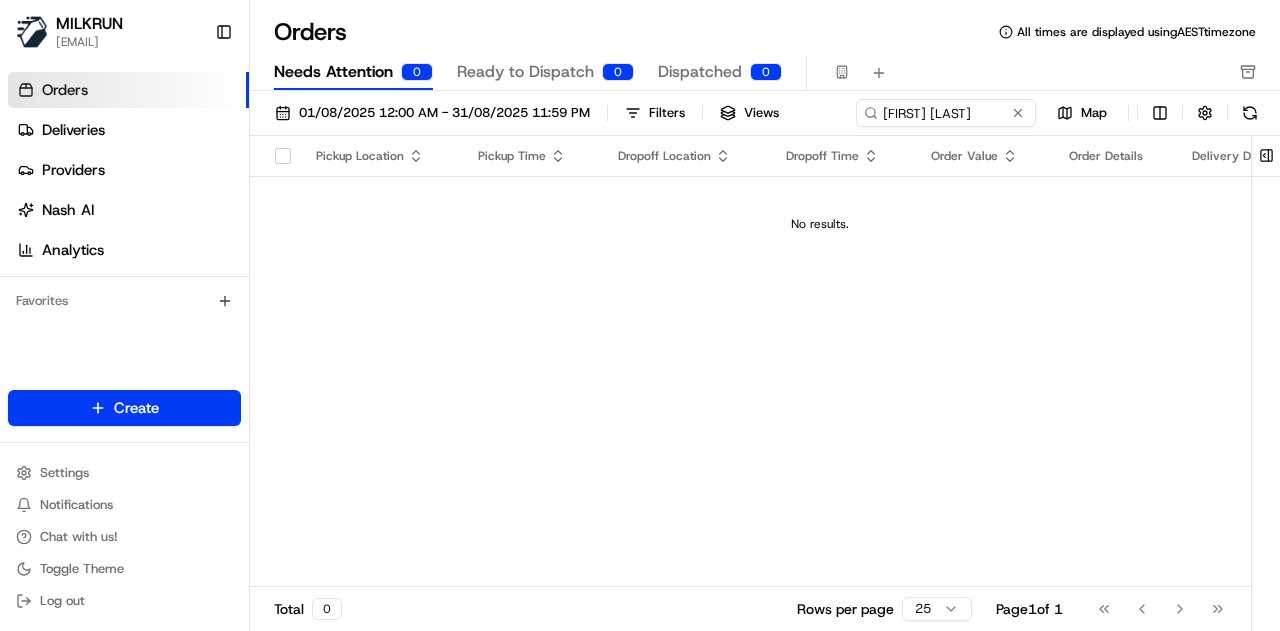 type 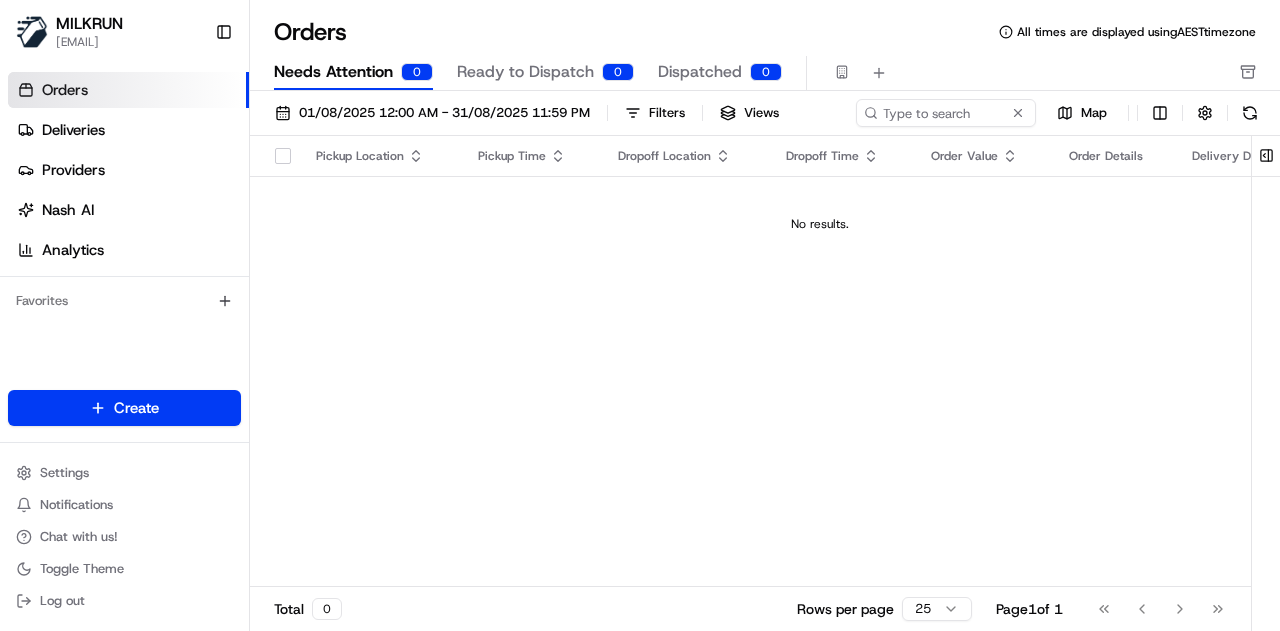 click on "Ready to Dispatch" at bounding box center [525, 72] 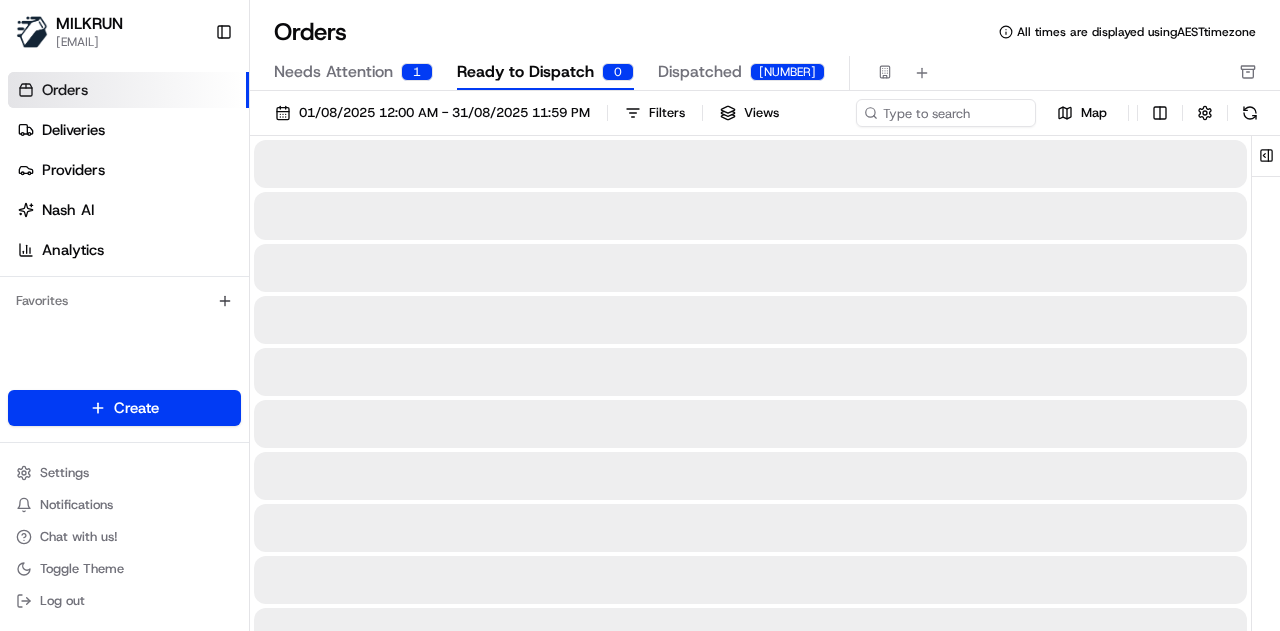 click on "Dispatched" at bounding box center [700, 72] 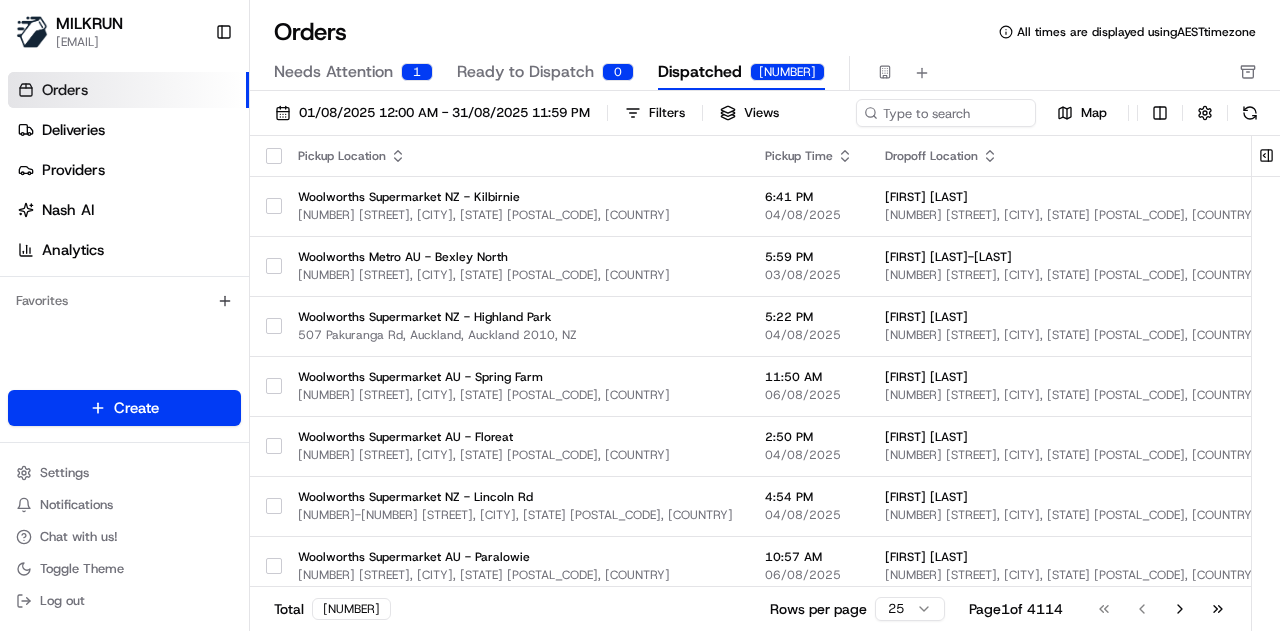 click on "Needs Attention" at bounding box center [333, 72] 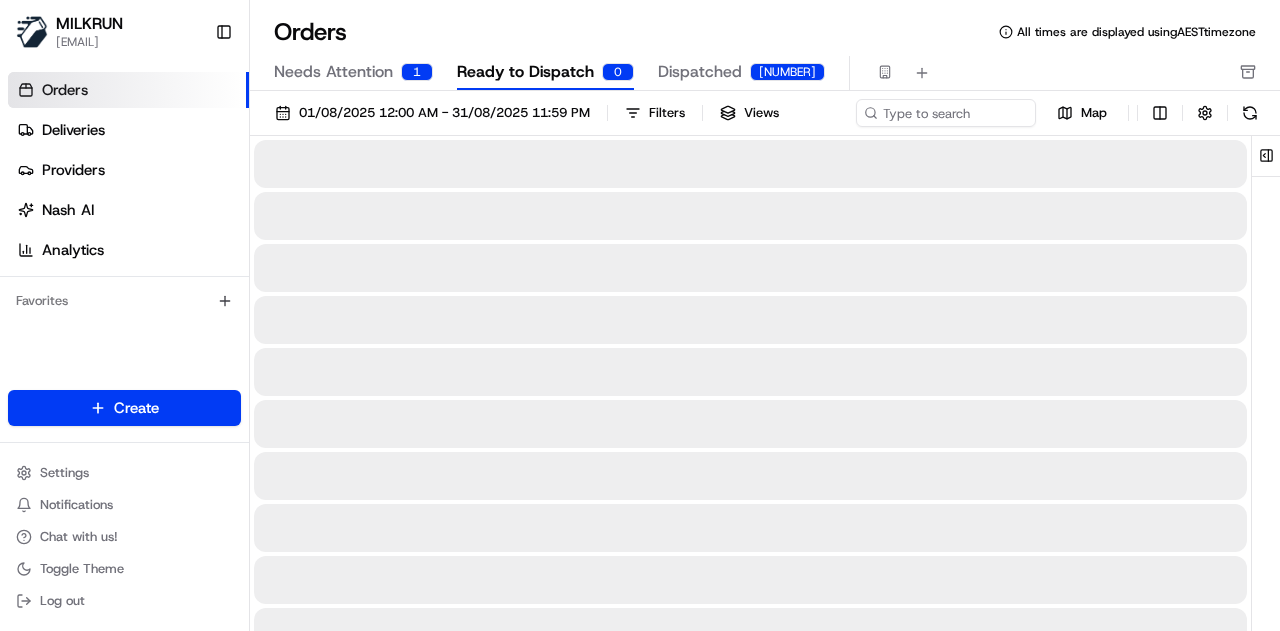 click on "Ready to Dispatch" at bounding box center [525, 72] 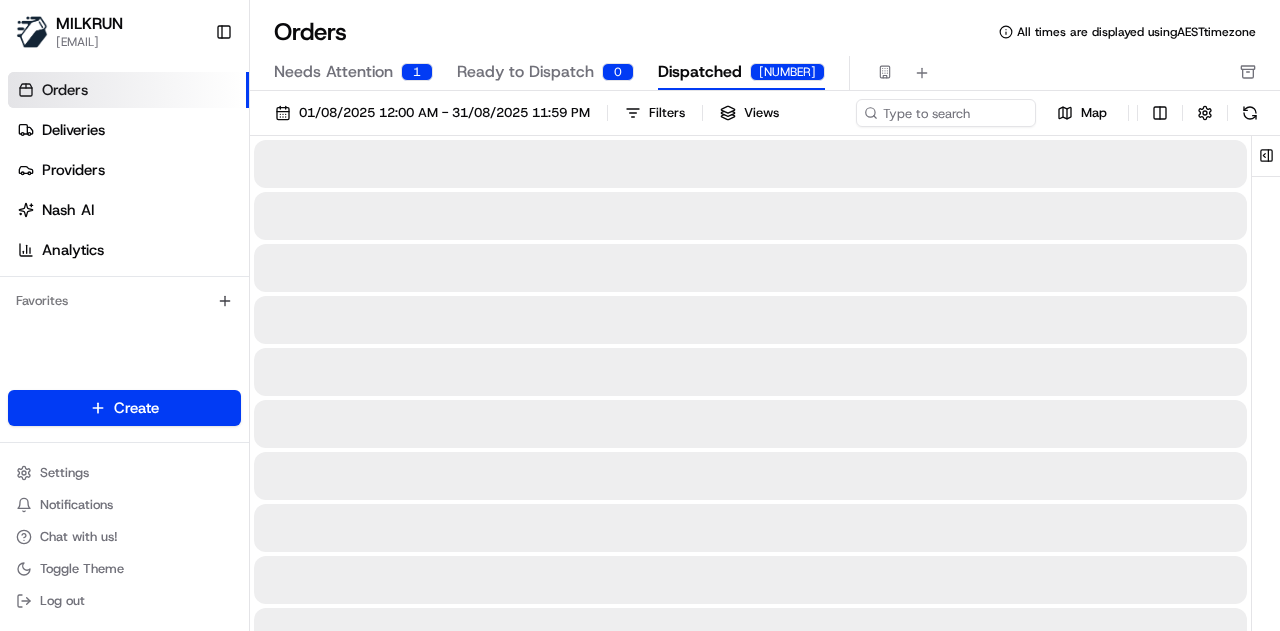 click on "Needs Attention" at bounding box center (333, 72) 